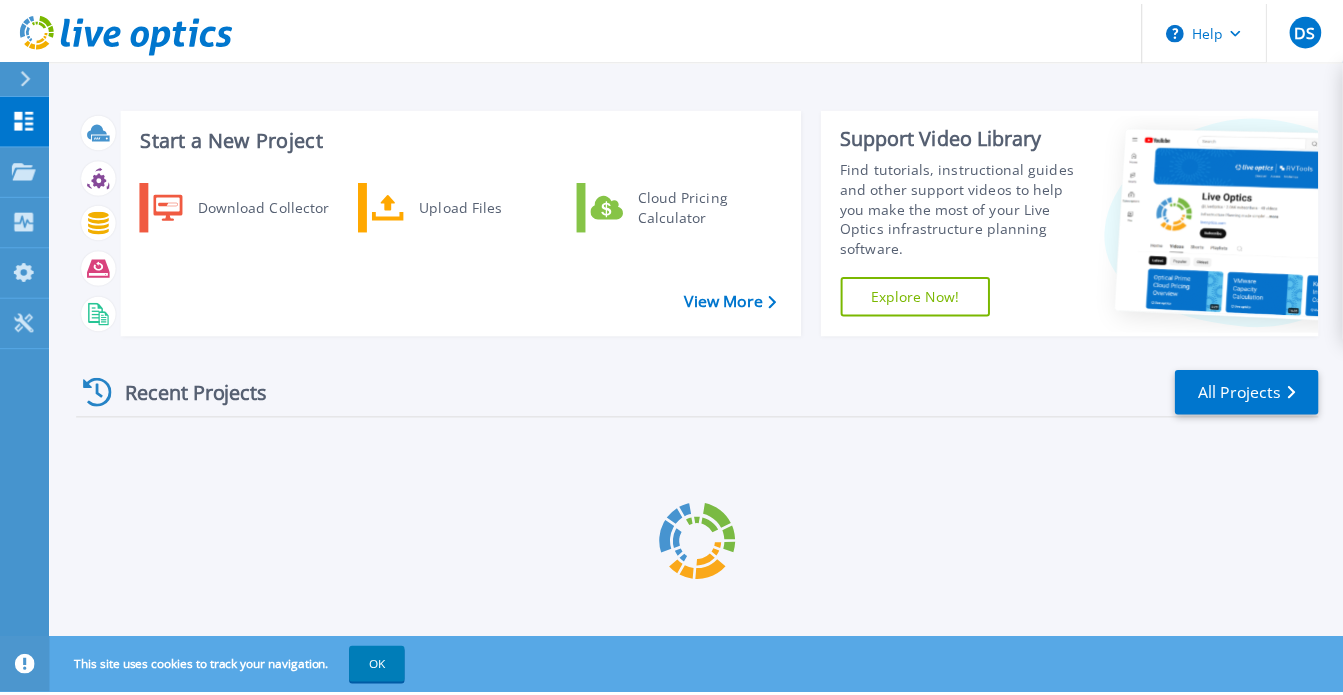 scroll, scrollTop: 0, scrollLeft: 0, axis: both 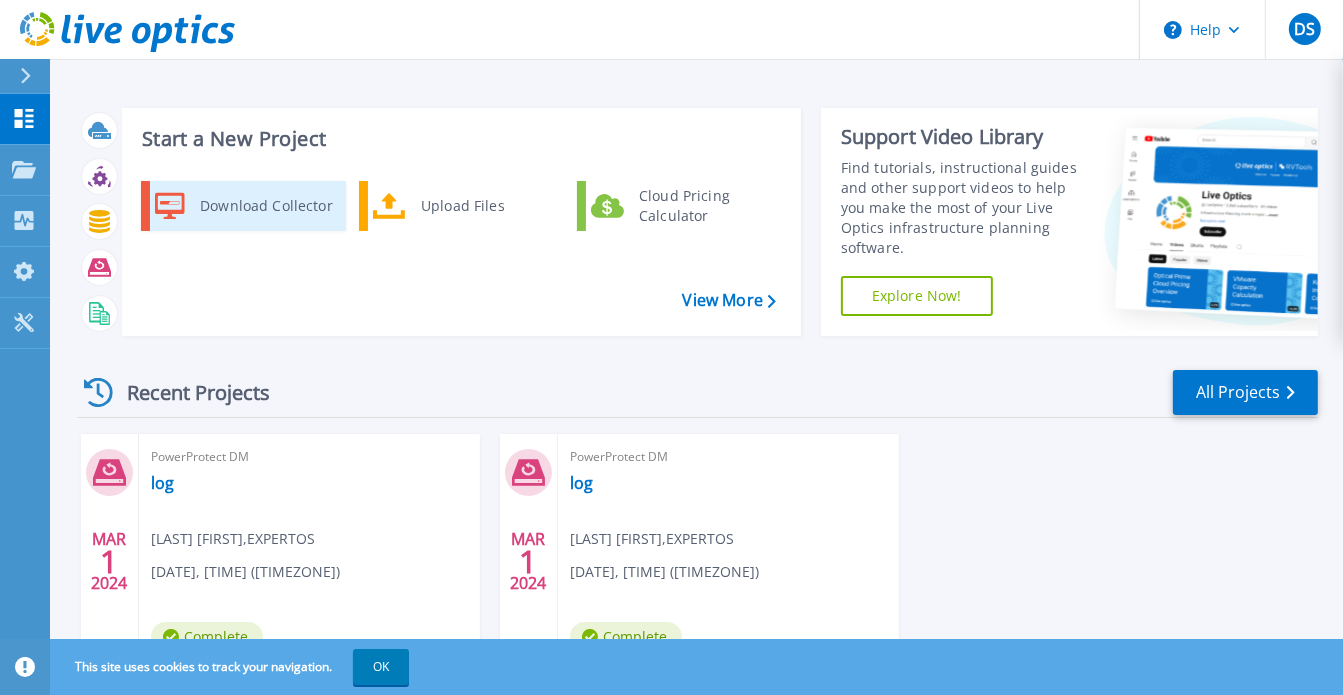 click on "Download Collector" at bounding box center [243, 206] 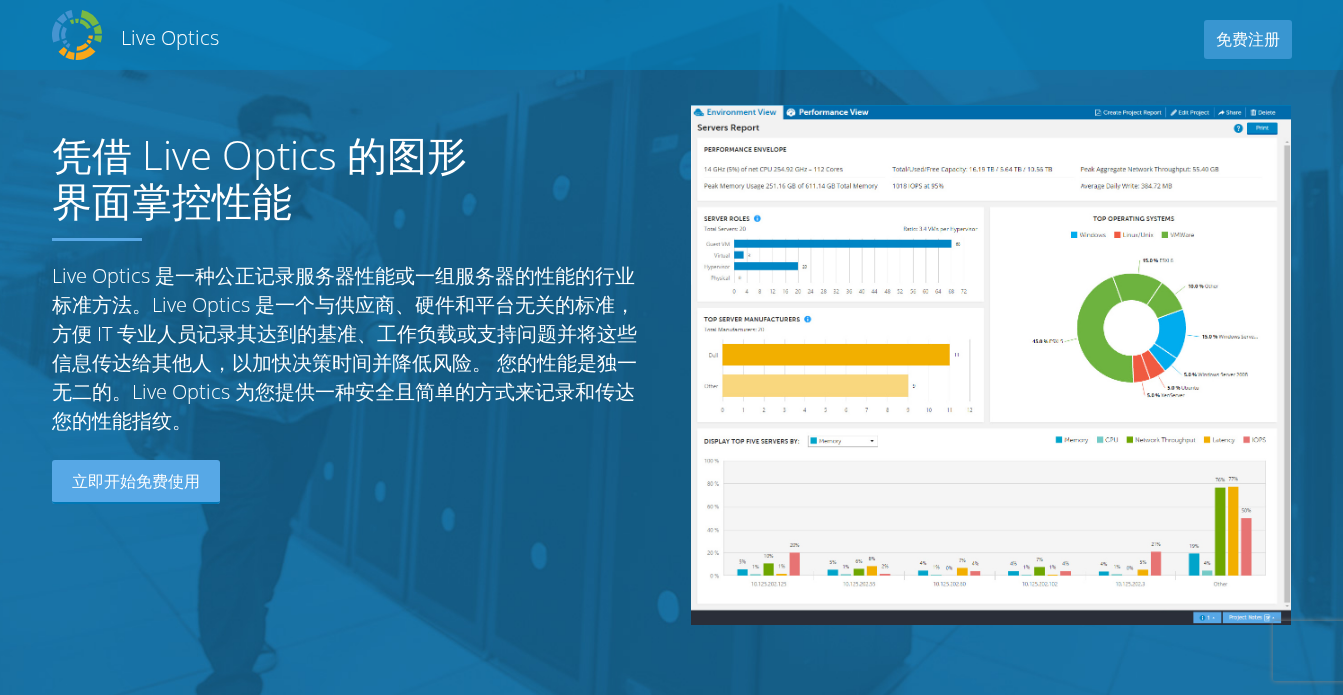 scroll, scrollTop: 0, scrollLeft: 0, axis: both 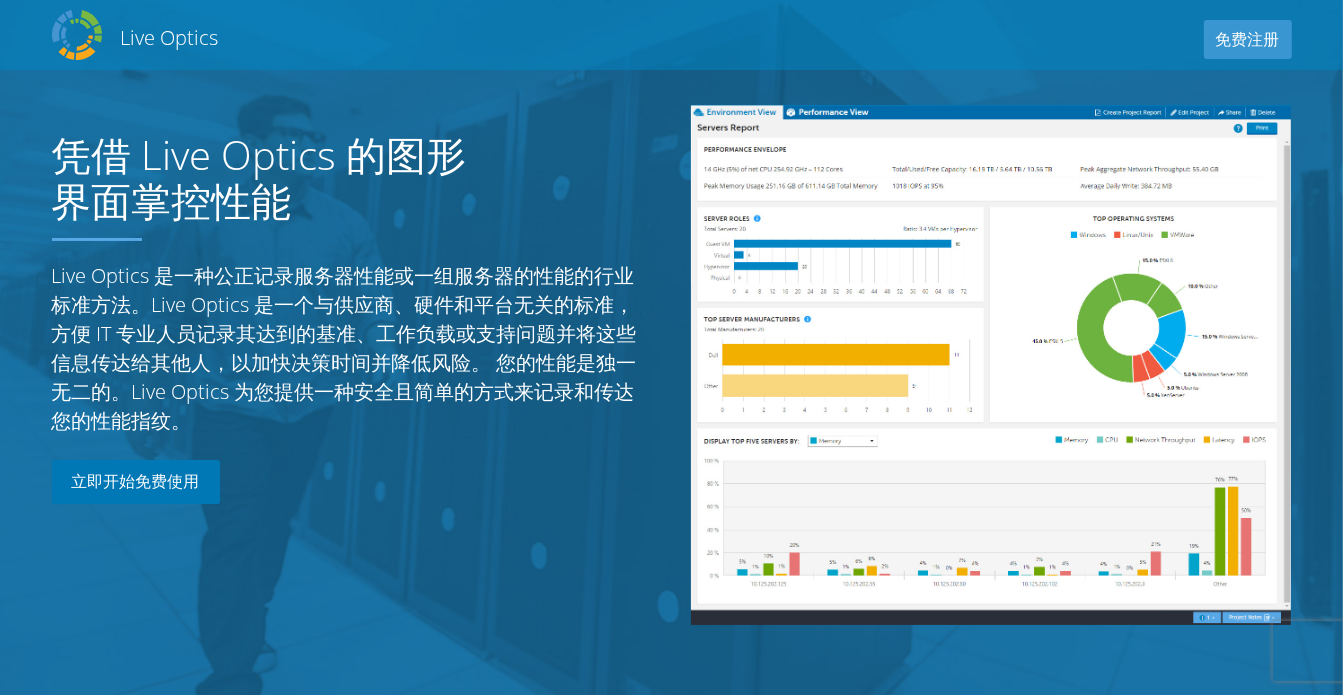 click on "立即开始免费使用" at bounding box center [136, 482] 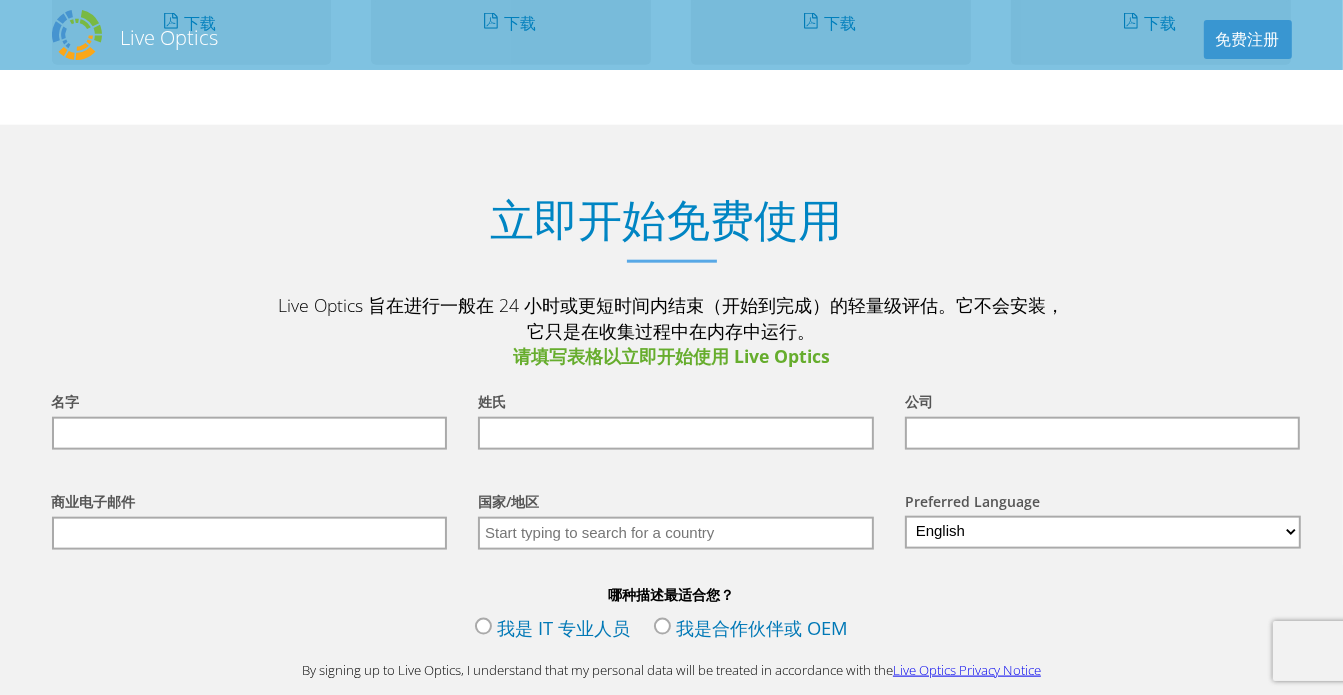 scroll, scrollTop: 2039, scrollLeft: 0, axis: vertical 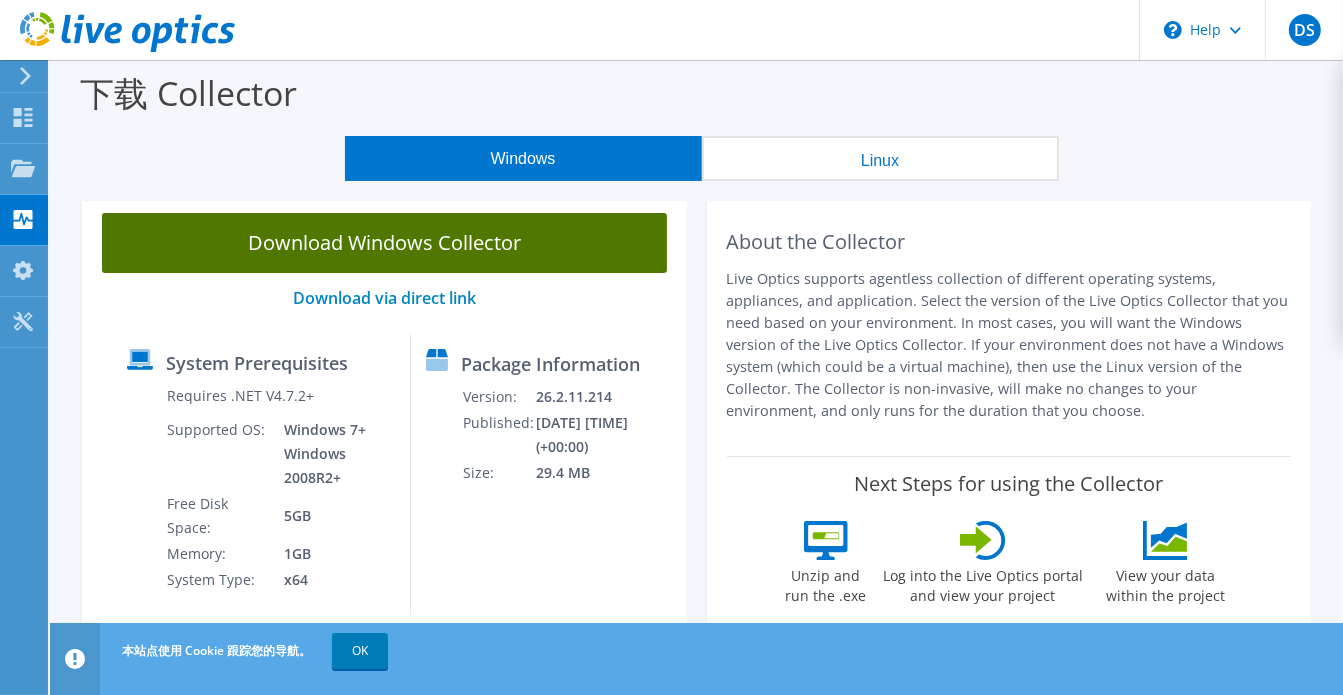 click on "Download Windows Collector" at bounding box center (384, 243) 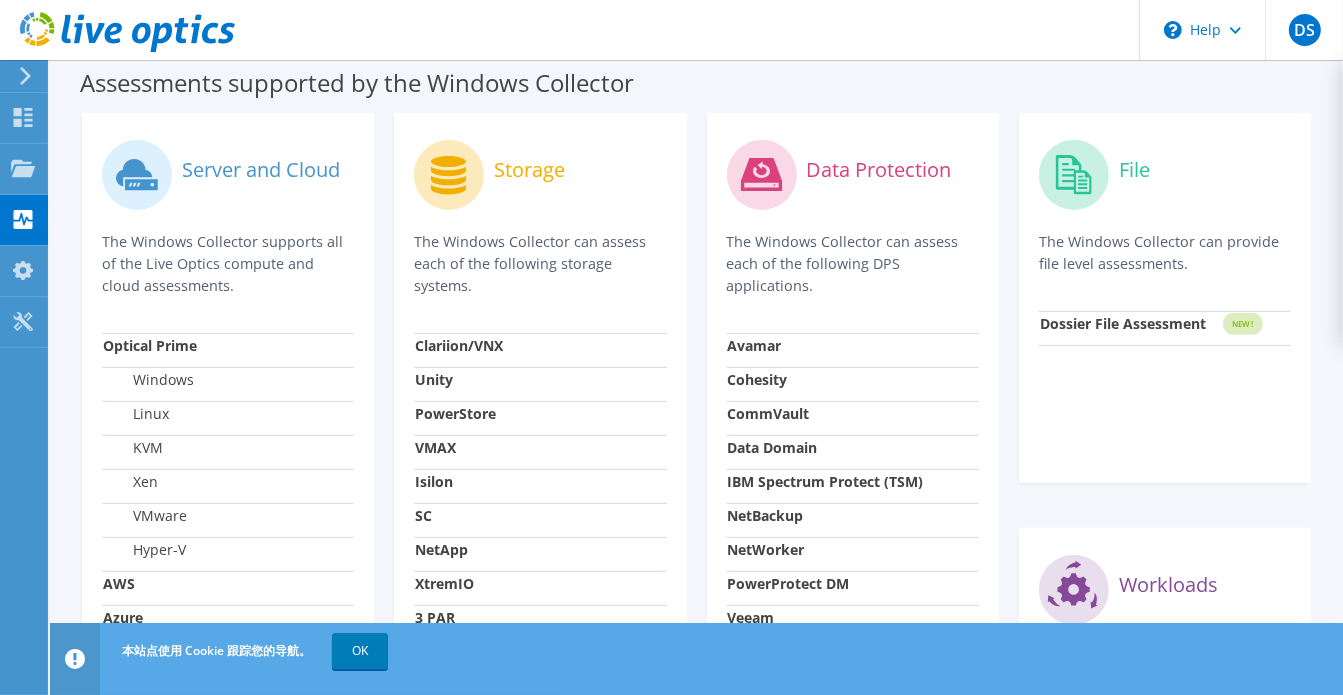 scroll, scrollTop: 900, scrollLeft: 0, axis: vertical 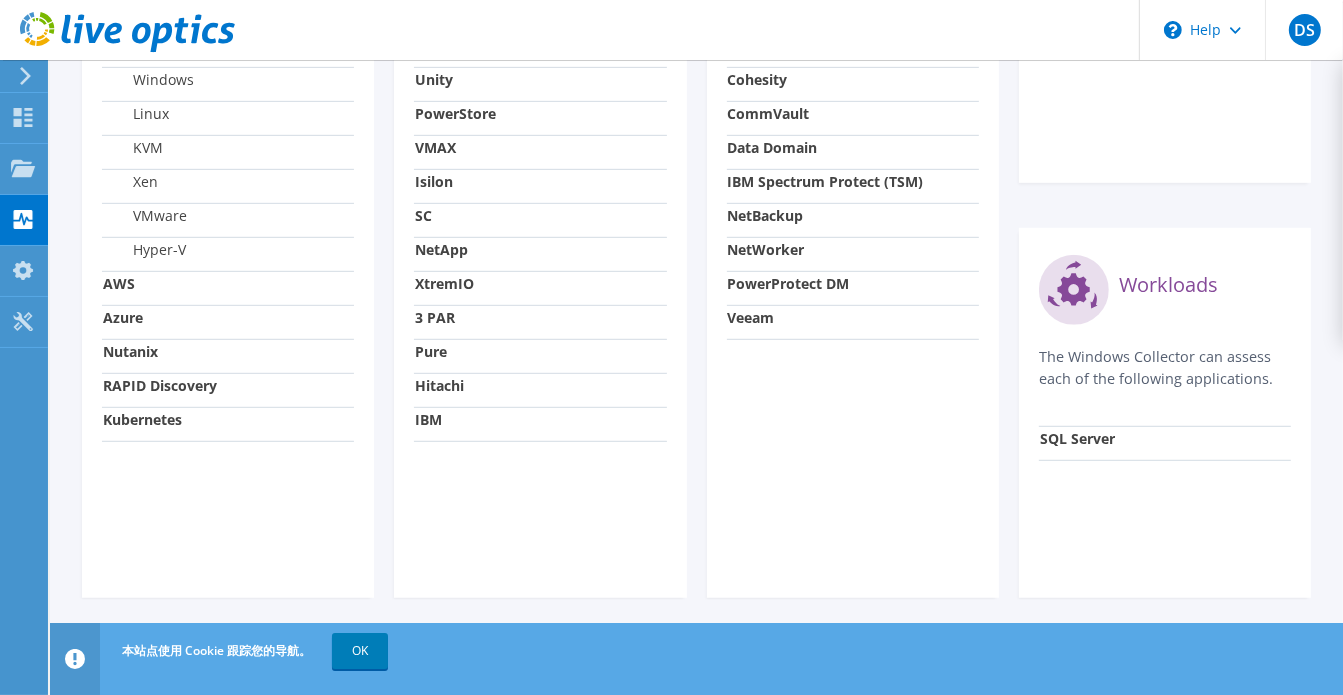 click on "PowerProtect DM" at bounding box center [789, 283] 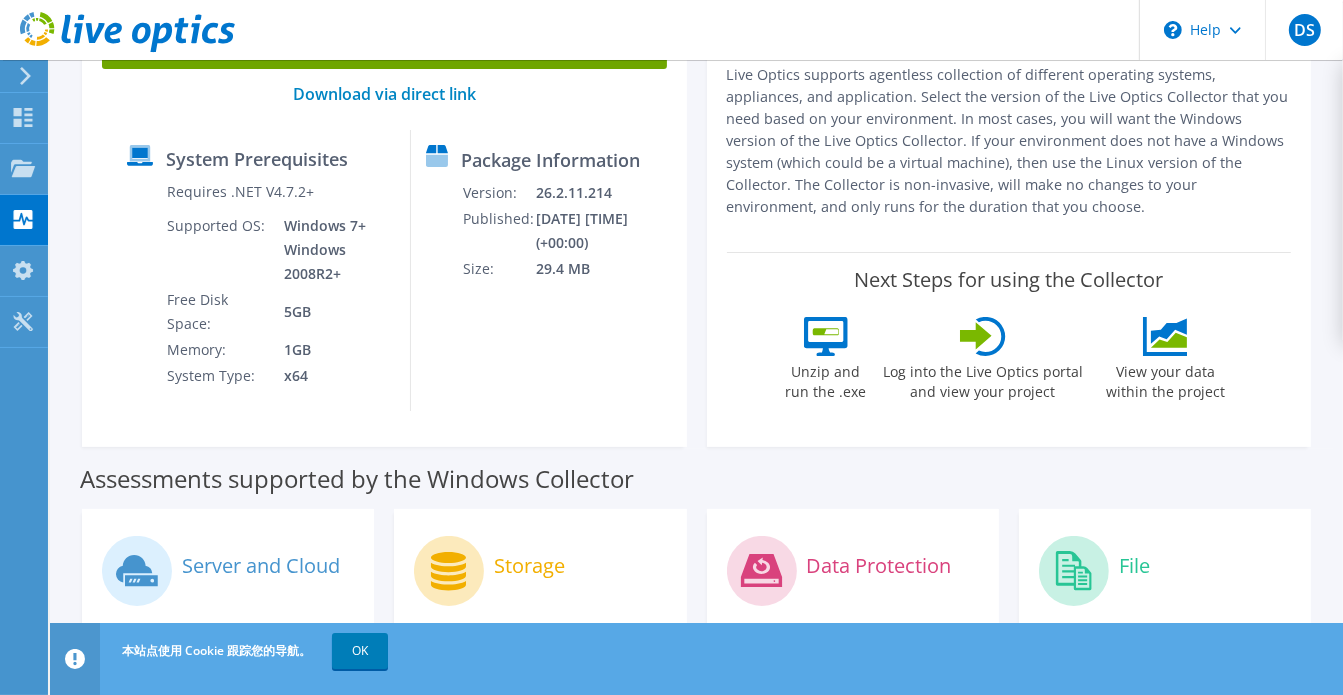 scroll, scrollTop: 0, scrollLeft: 0, axis: both 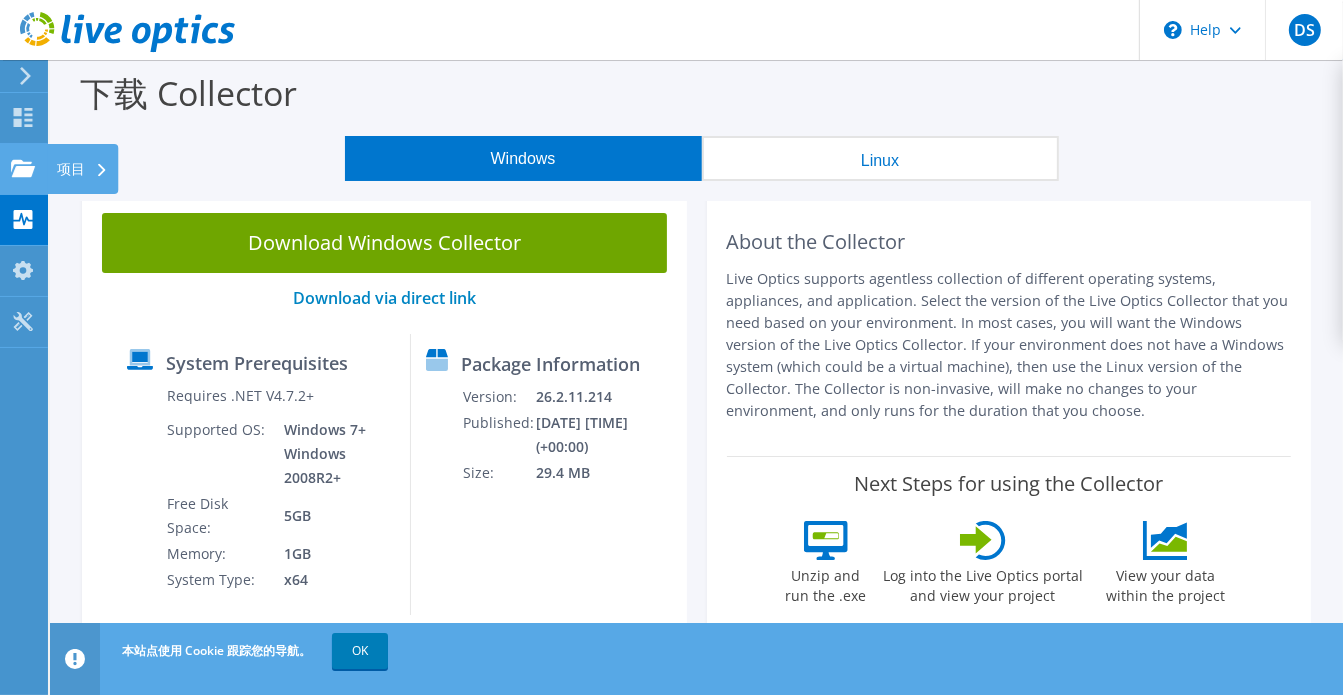 click on "项目" at bounding box center (-66, 169) 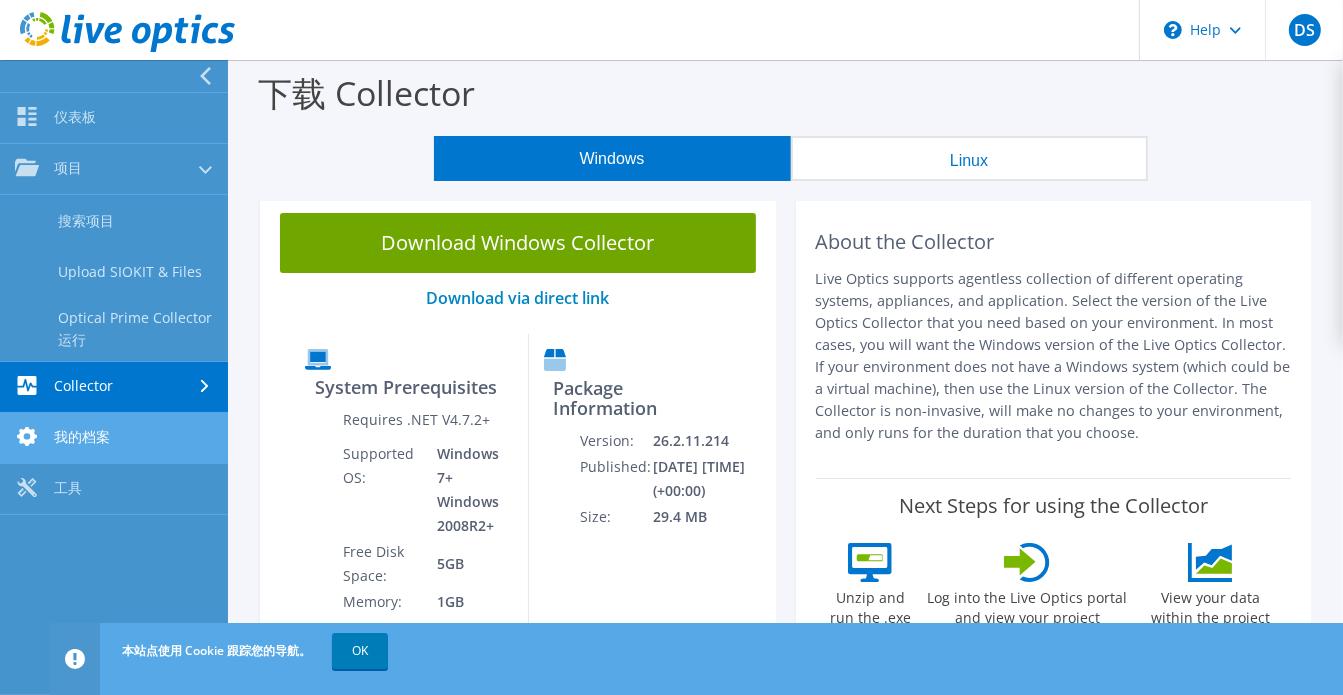 click on "我的档案" at bounding box center [114, 438] 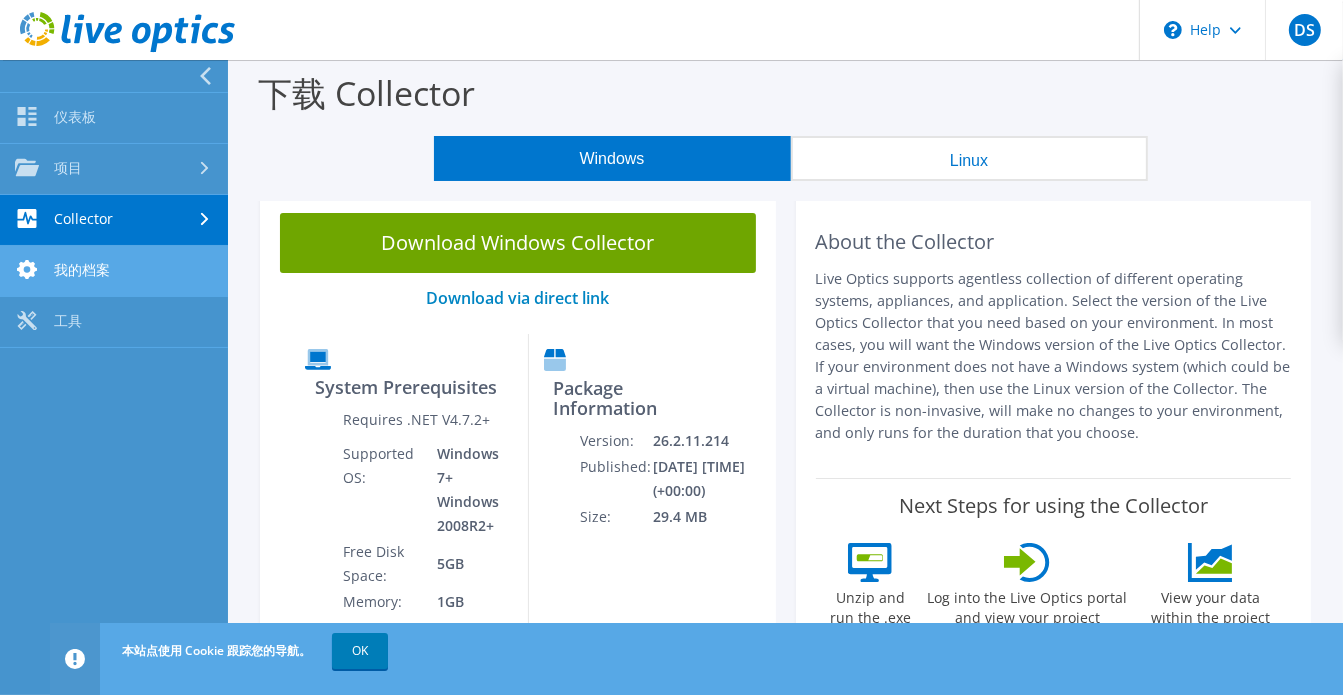 click on "我的档案" at bounding box center [114, 271] 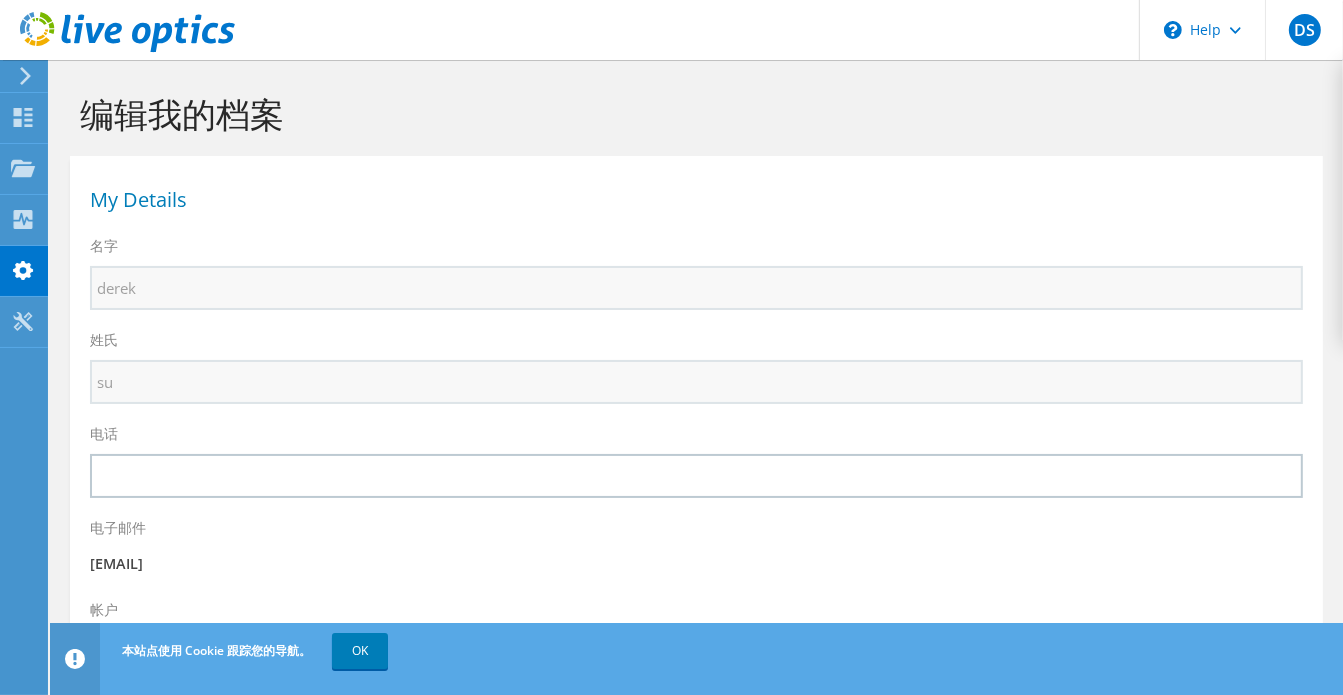scroll, scrollTop: 189, scrollLeft: 0, axis: vertical 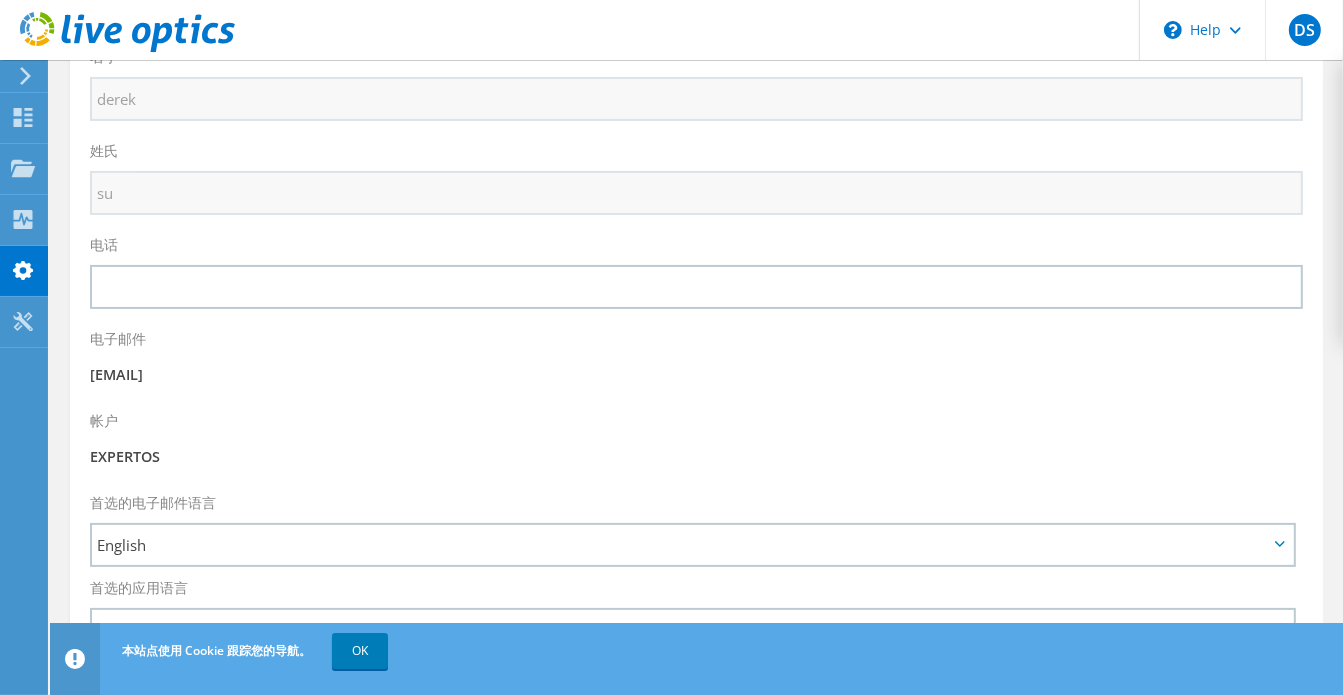 click 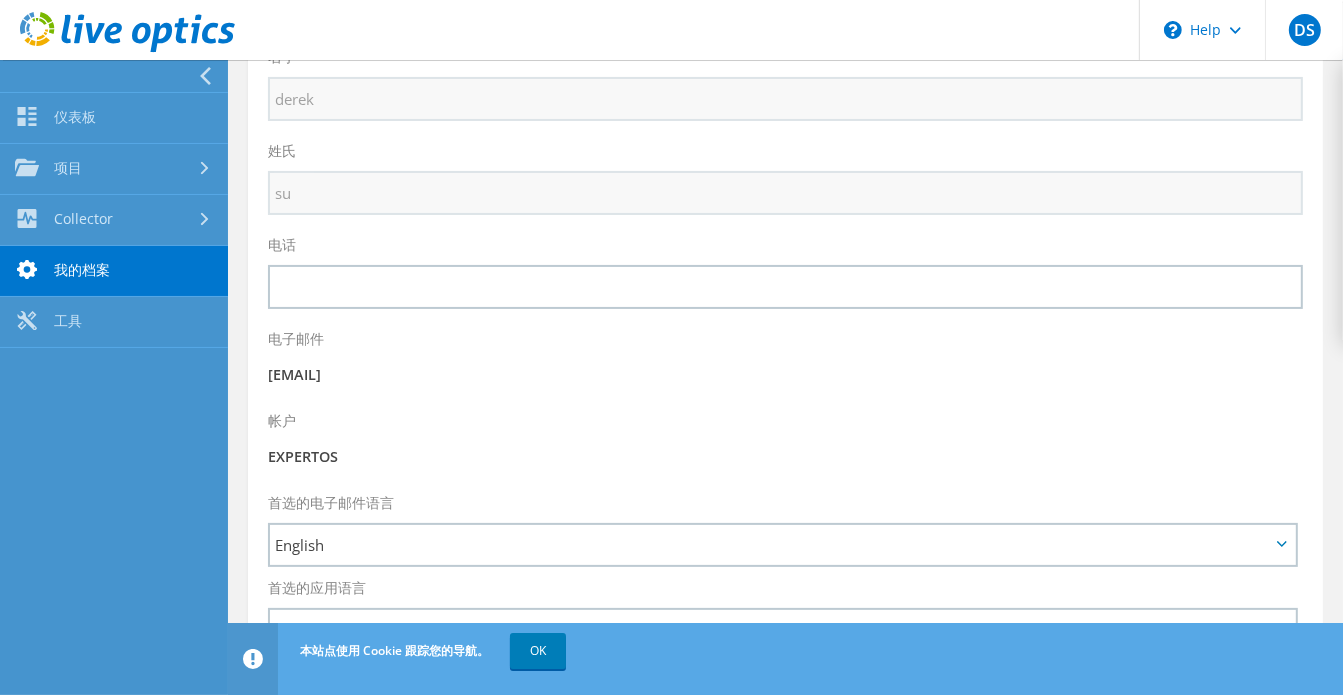 click at bounding box center (109, 76) 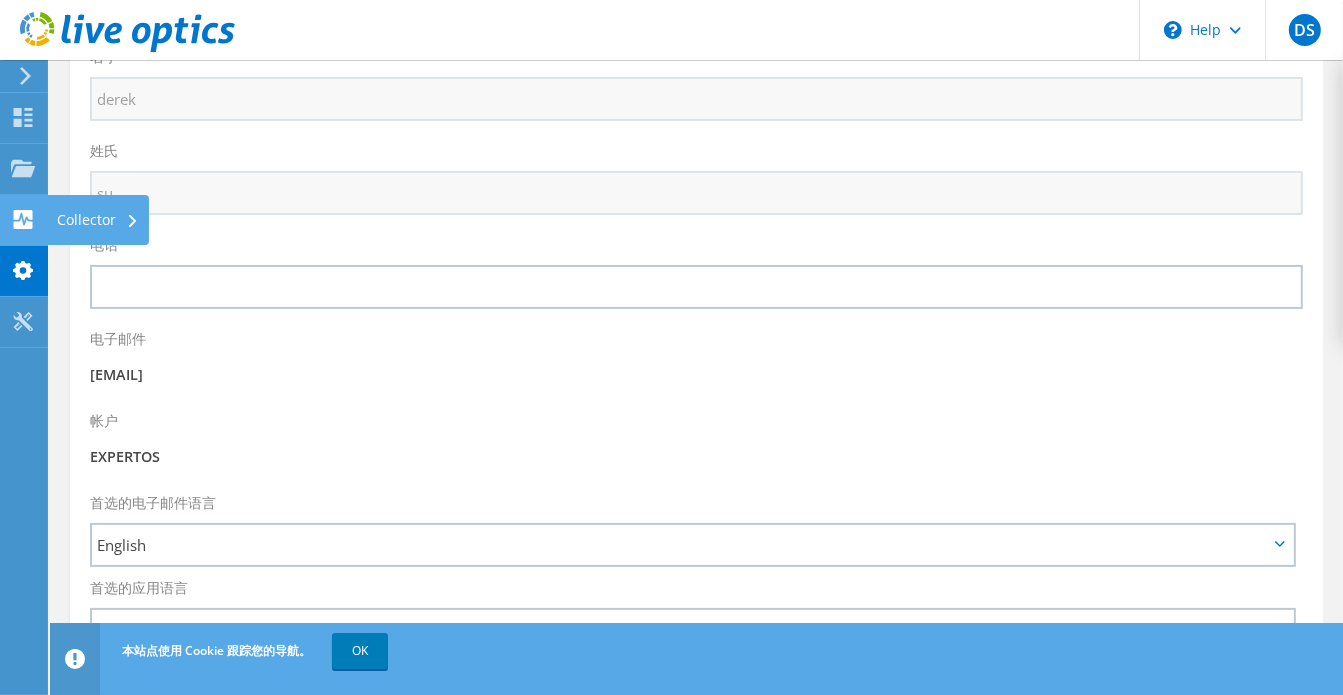 click at bounding box center [23, 222] 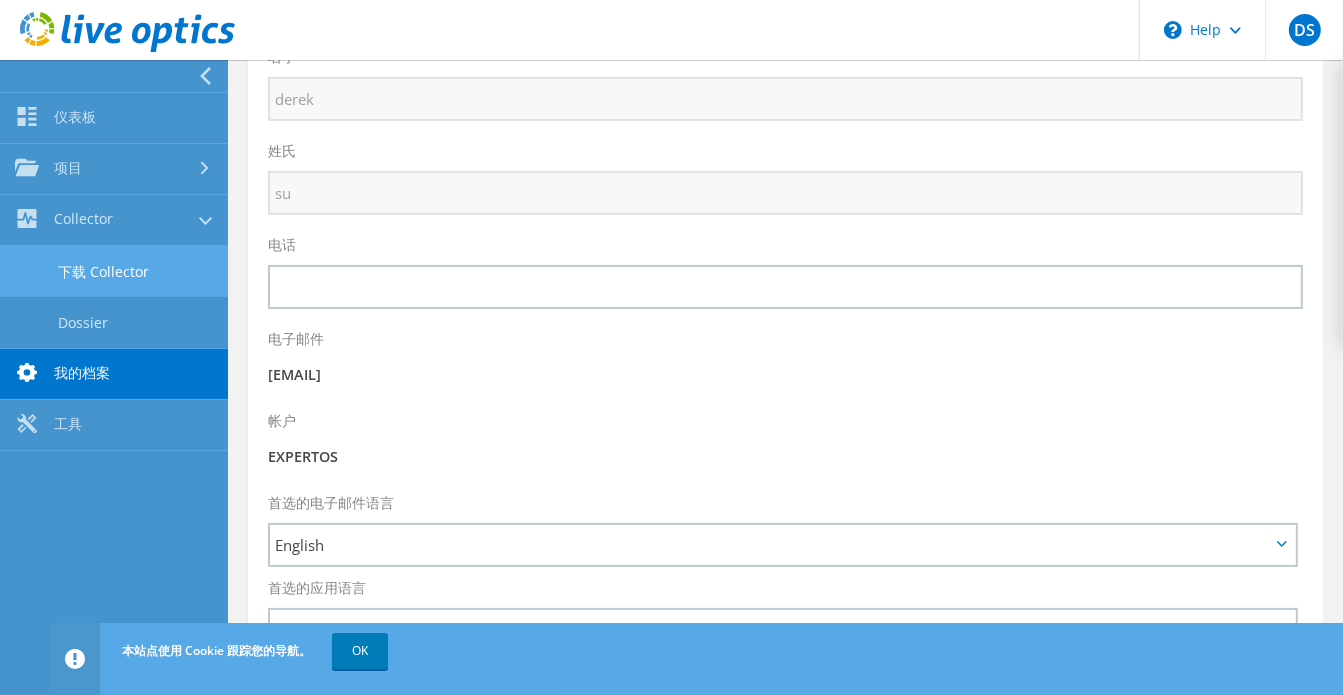 click on "下载 Collector" at bounding box center (114, 271) 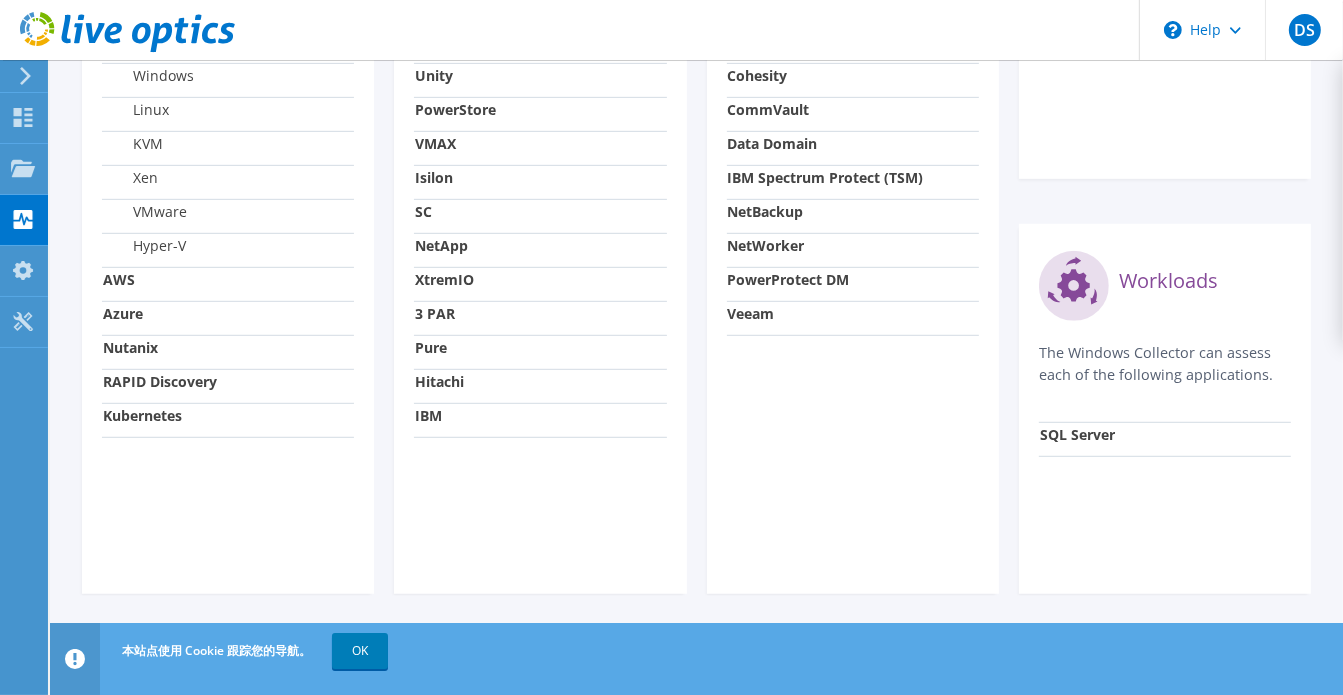 scroll, scrollTop: 504, scrollLeft: 0, axis: vertical 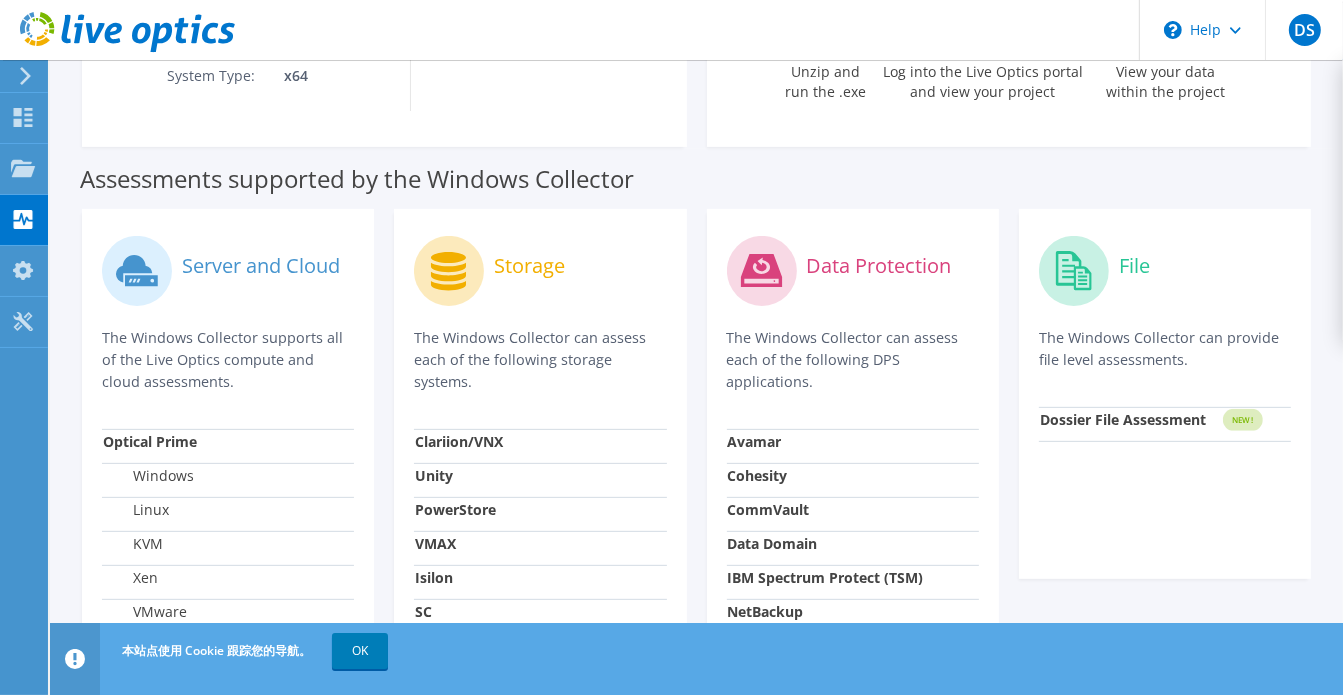click on "NEW!" 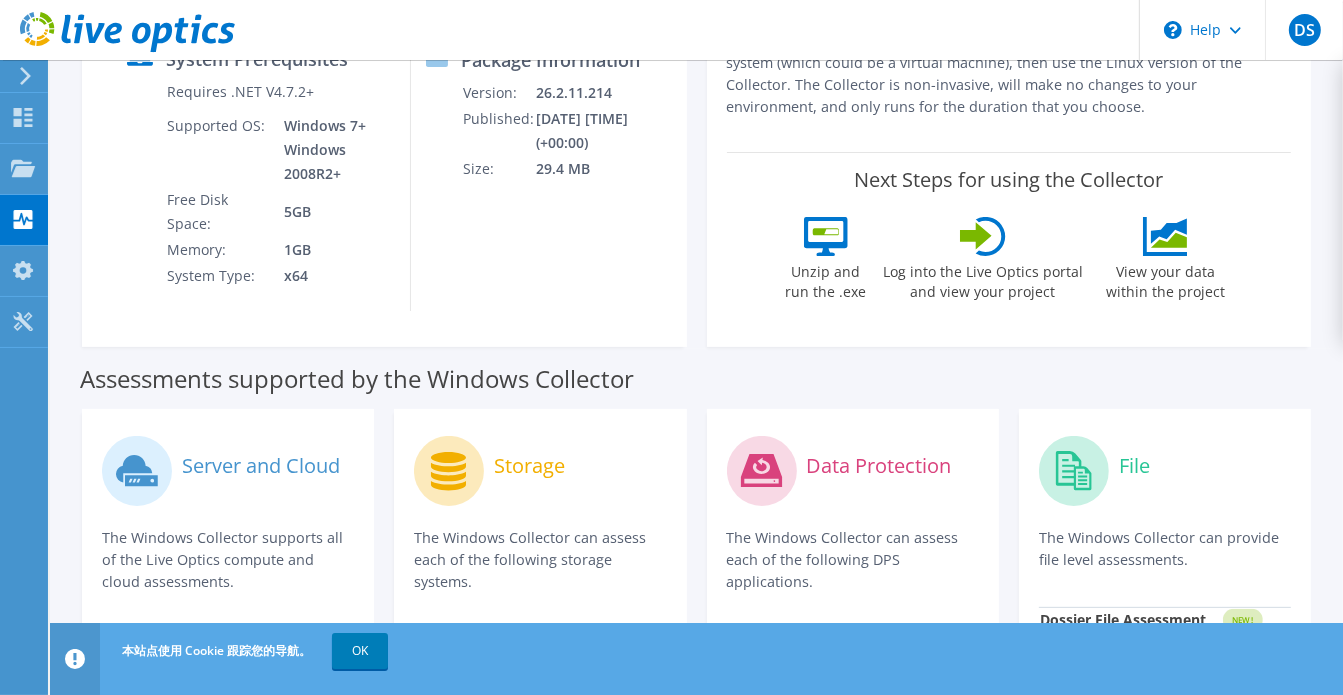 scroll, scrollTop: 0, scrollLeft: 0, axis: both 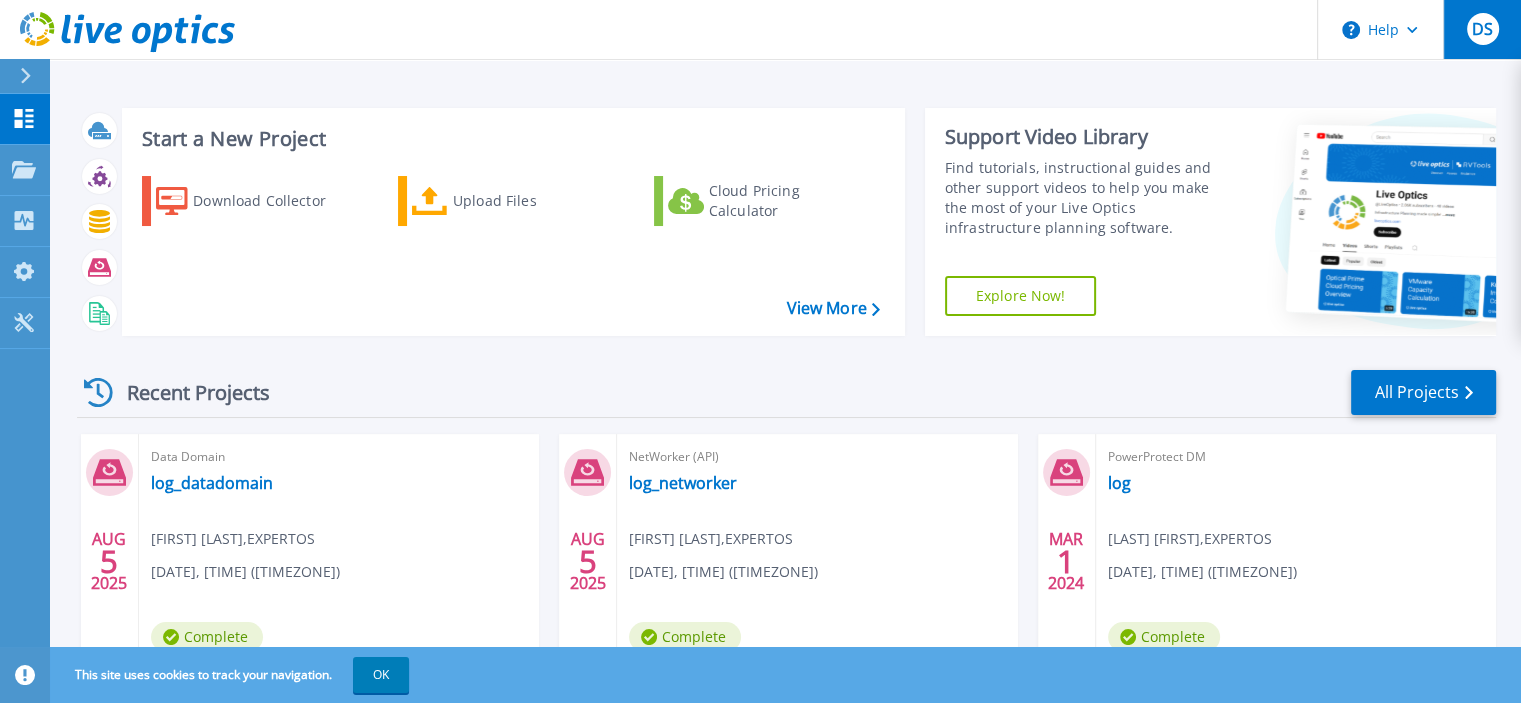 click on "DS" at bounding box center (1482, 29) 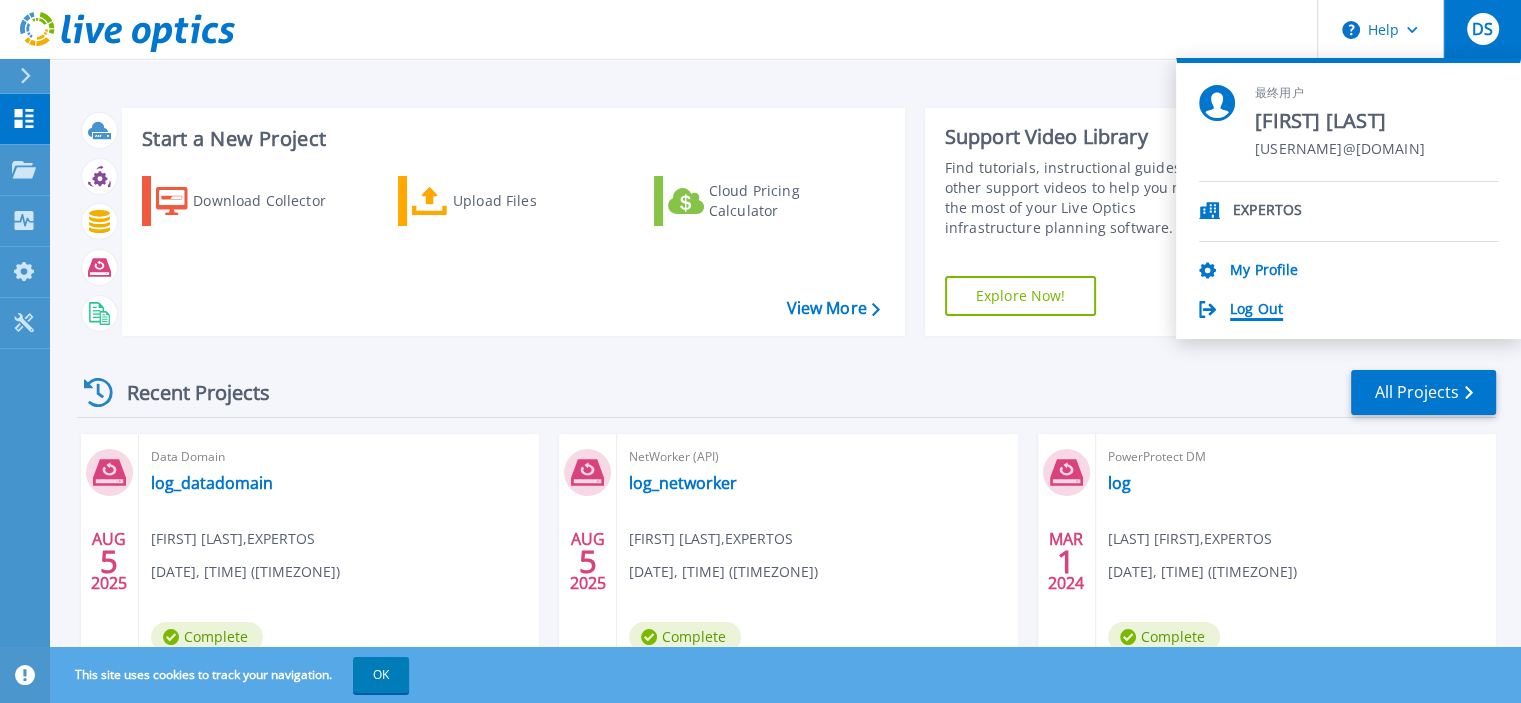 click on "Log Out" at bounding box center (1256, 310) 